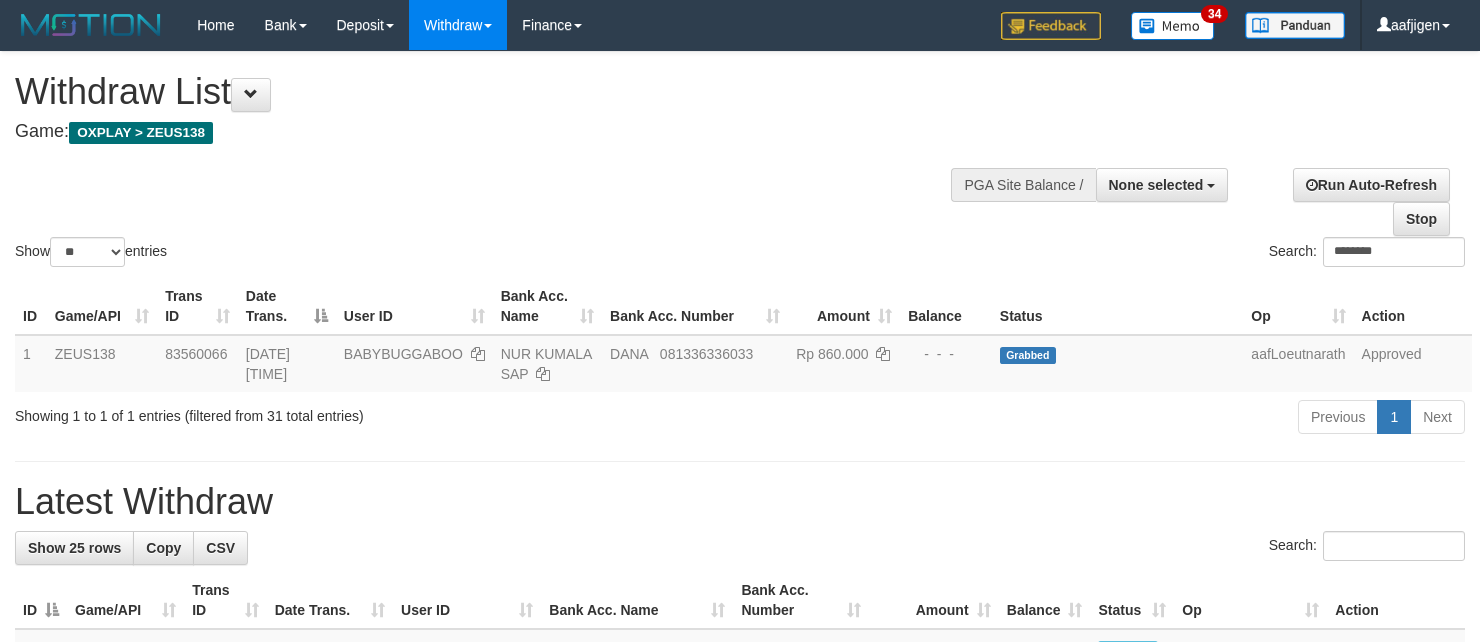 select 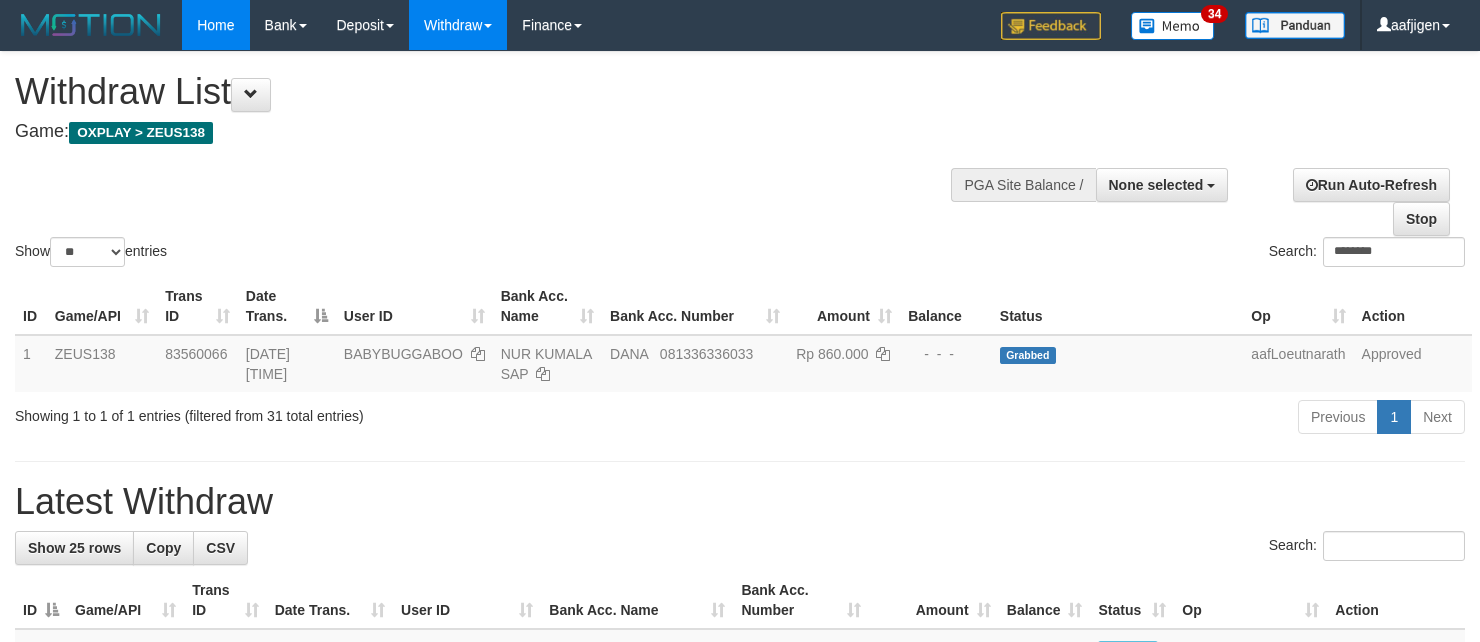 scroll, scrollTop: 0, scrollLeft: 0, axis: both 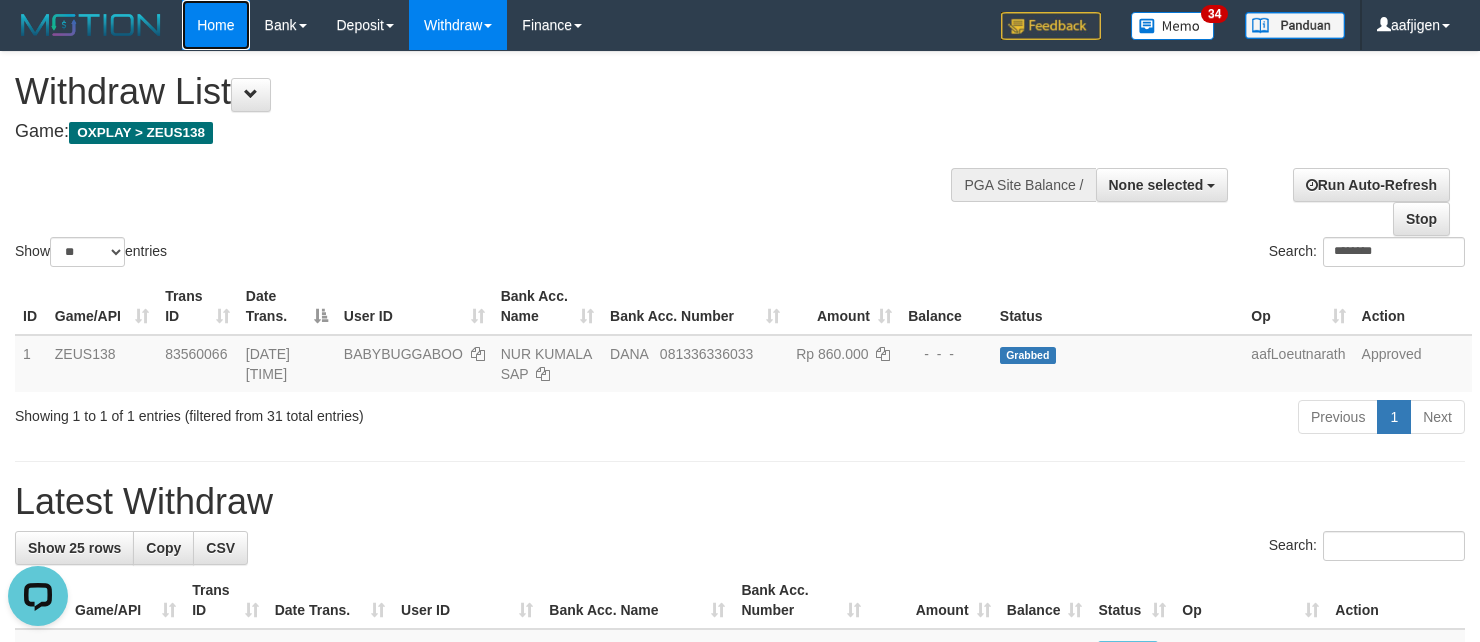 click on "Home" at bounding box center [215, 25] 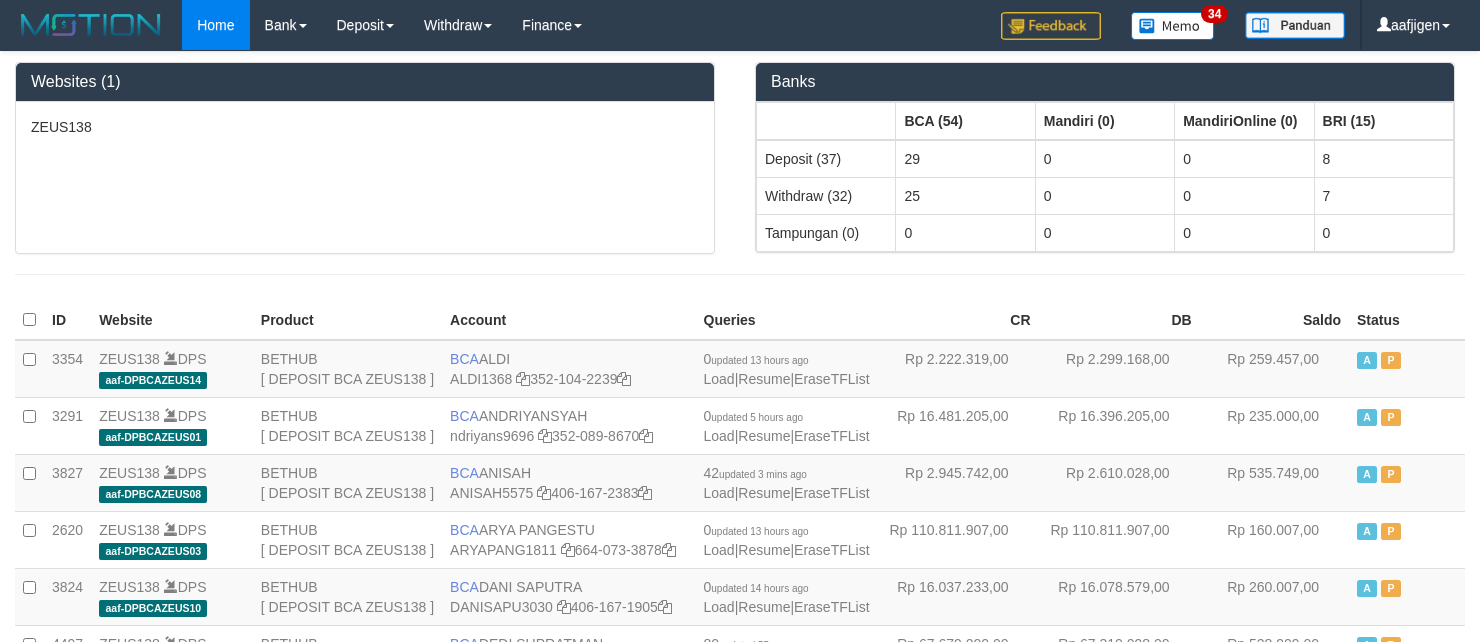 scroll, scrollTop: 0, scrollLeft: 0, axis: both 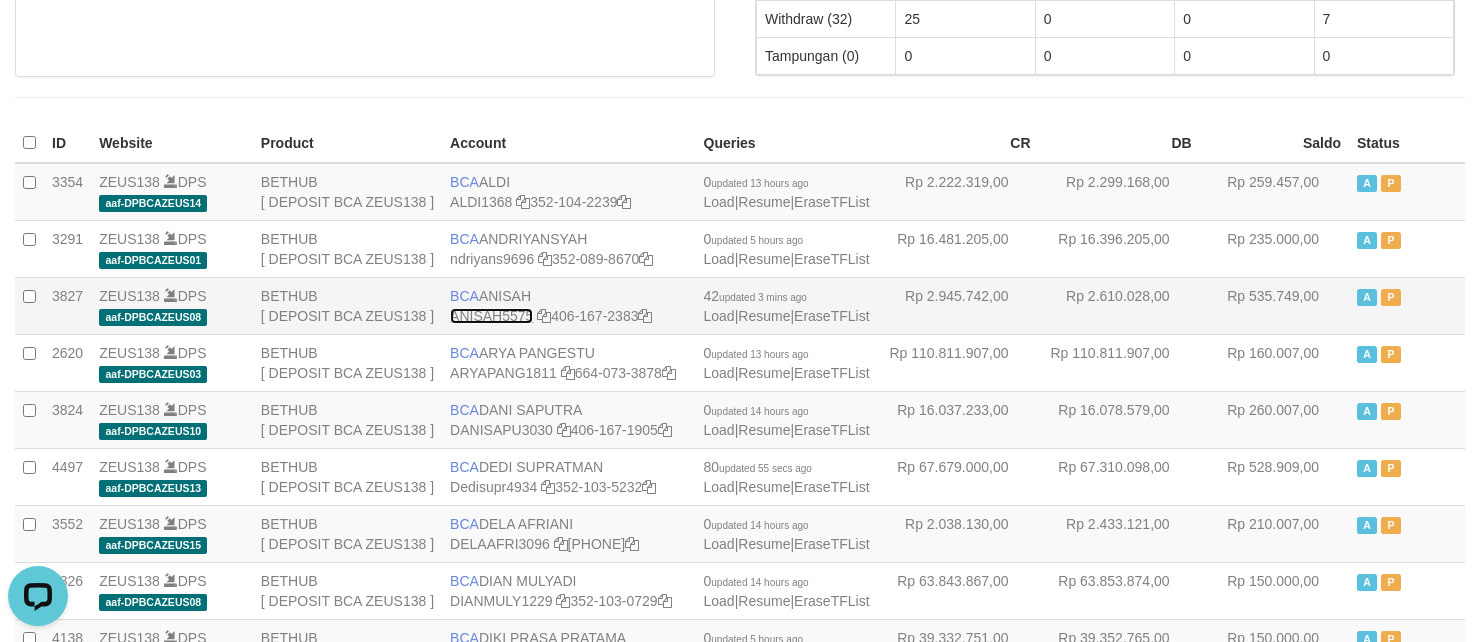 click on "ANISAH5575" at bounding box center (491, 316) 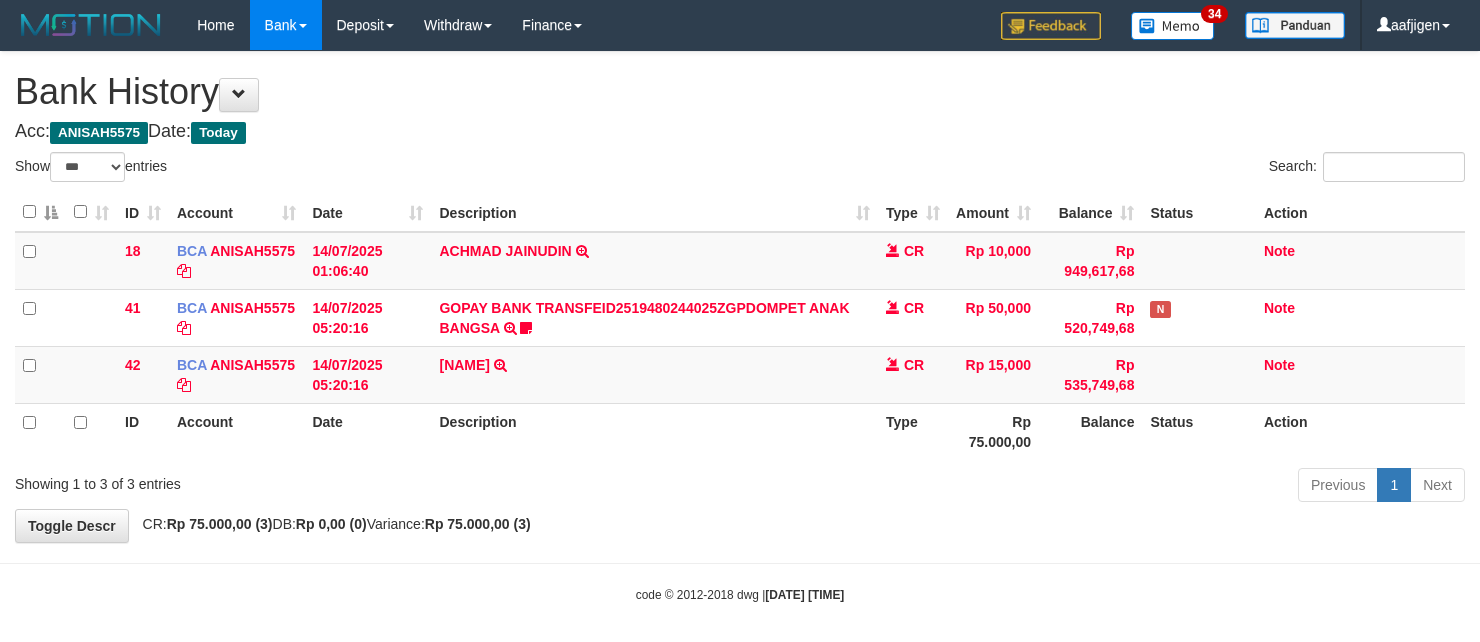 select on "***" 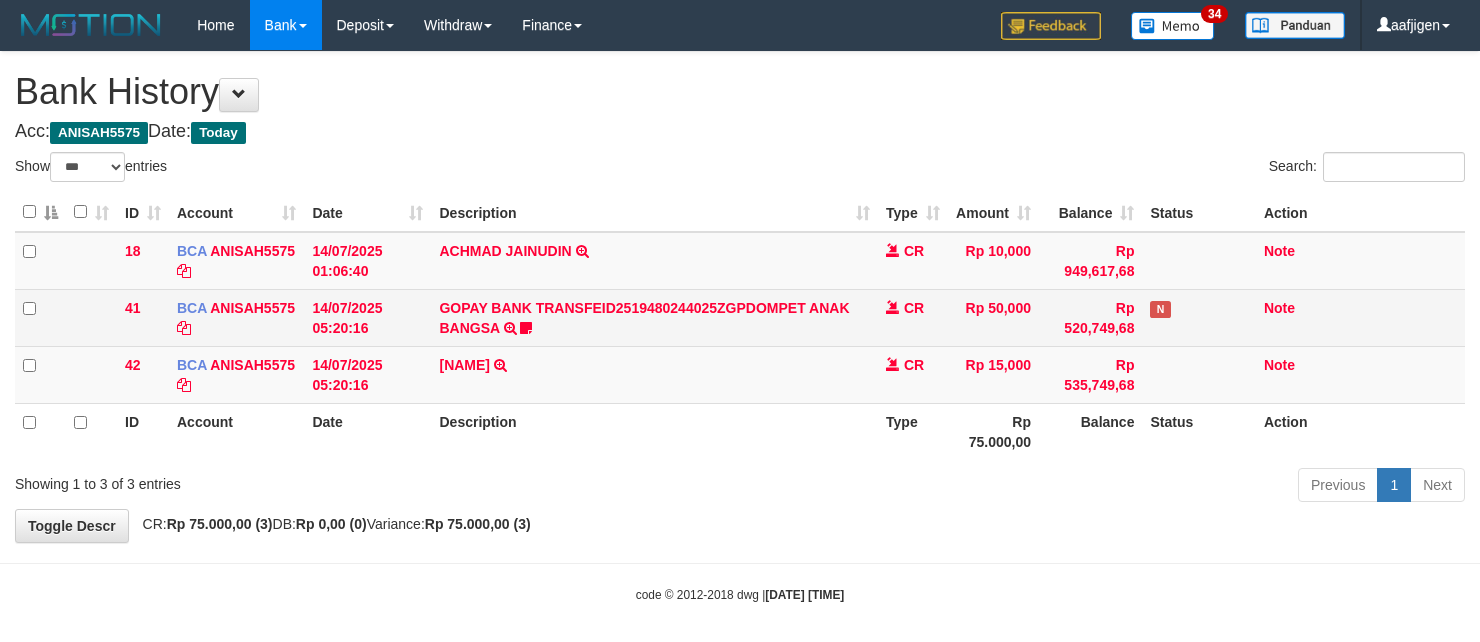 scroll, scrollTop: 0, scrollLeft: 0, axis: both 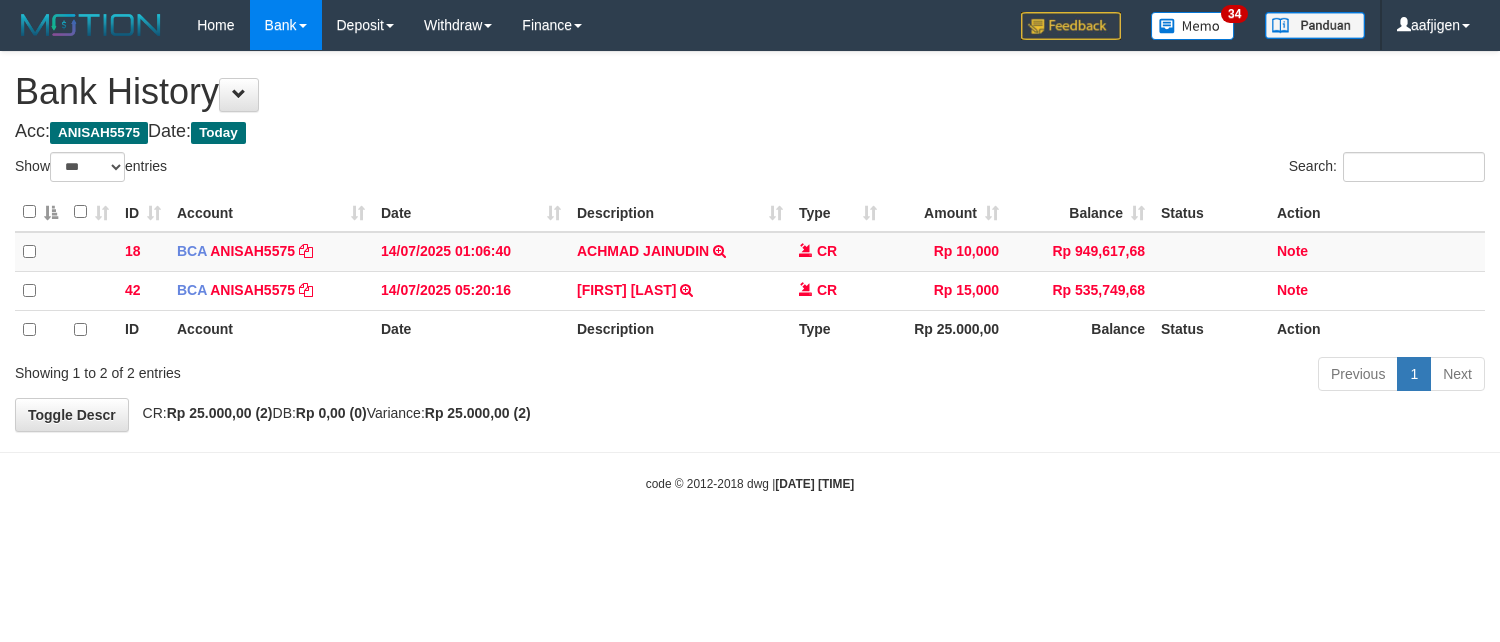 select on "***" 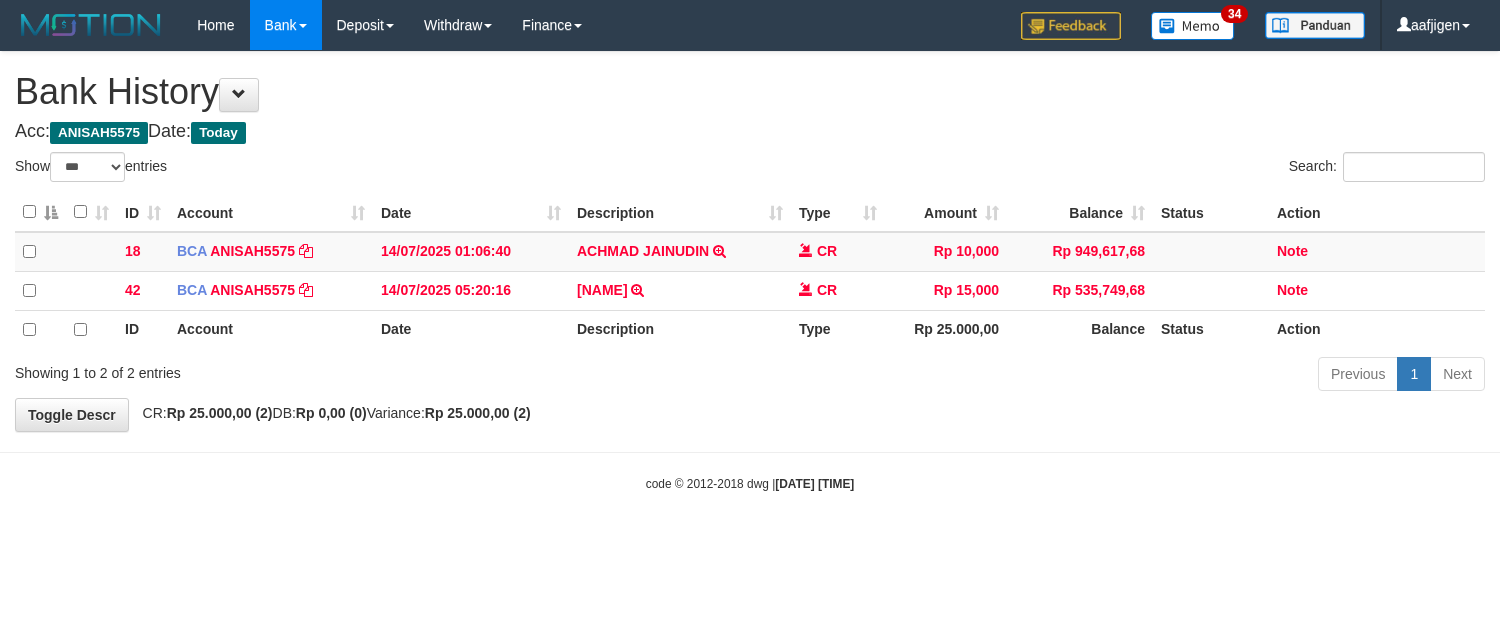 select on "***" 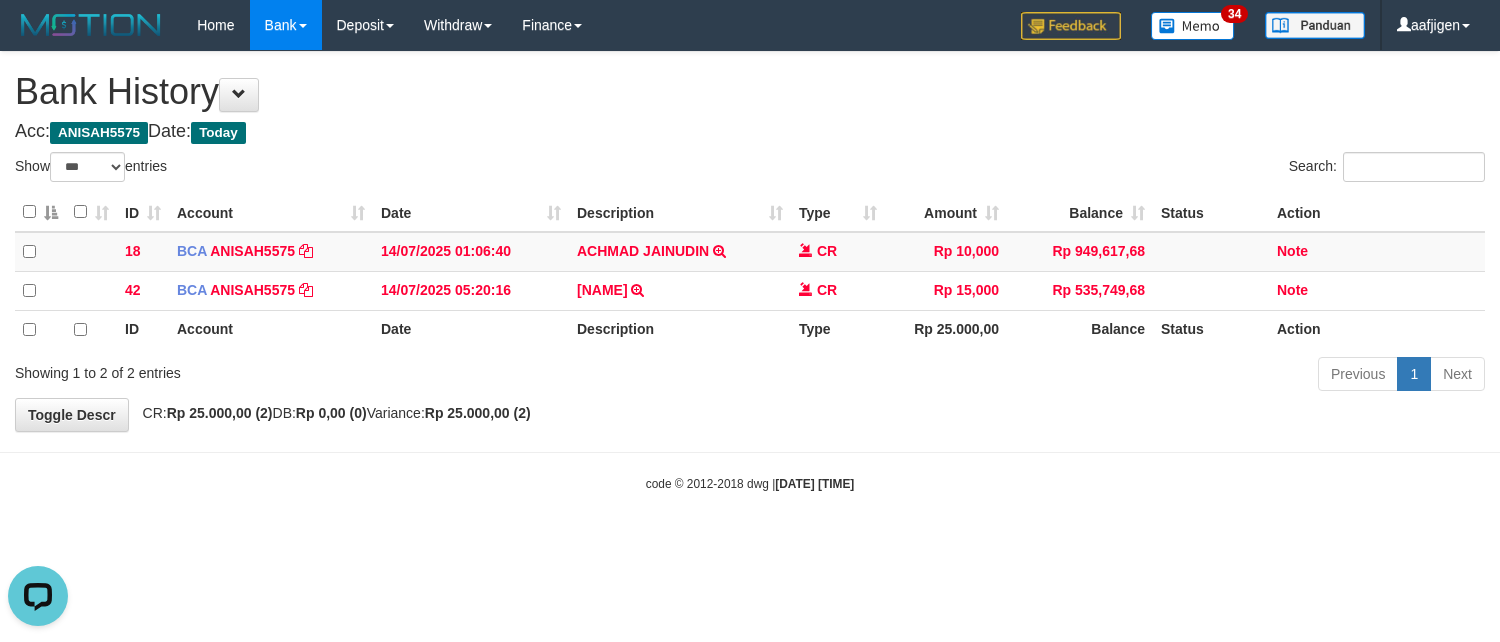 scroll, scrollTop: 0, scrollLeft: 0, axis: both 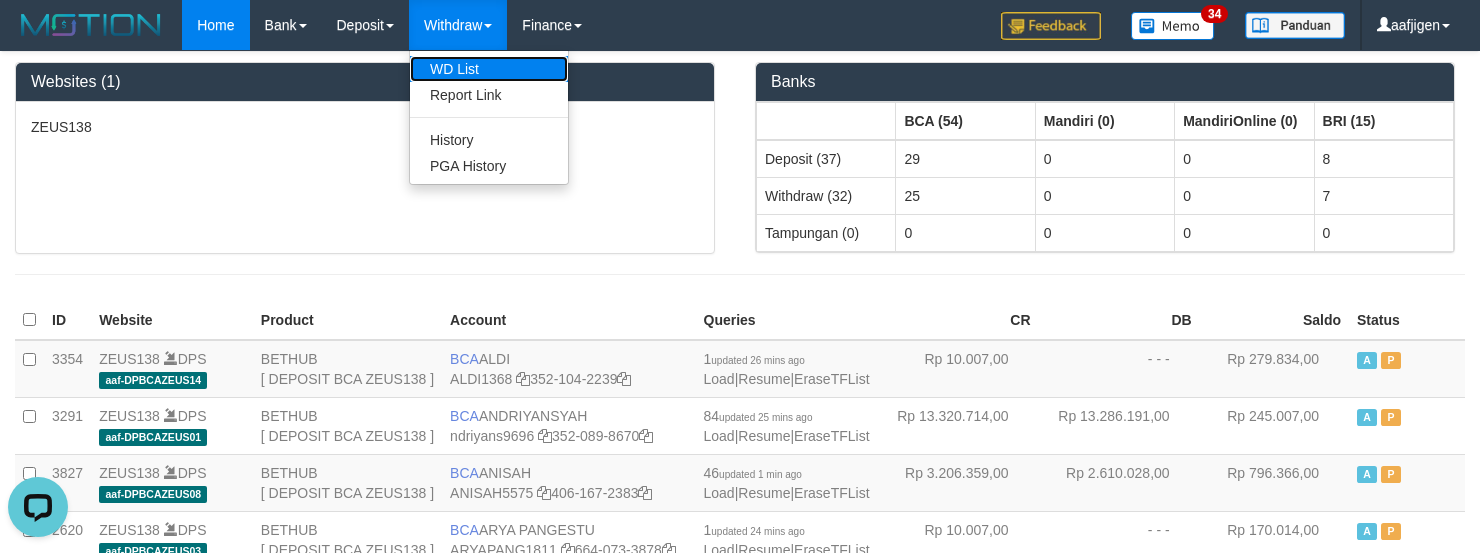click on "WD List" at bounding box center (489, 69) 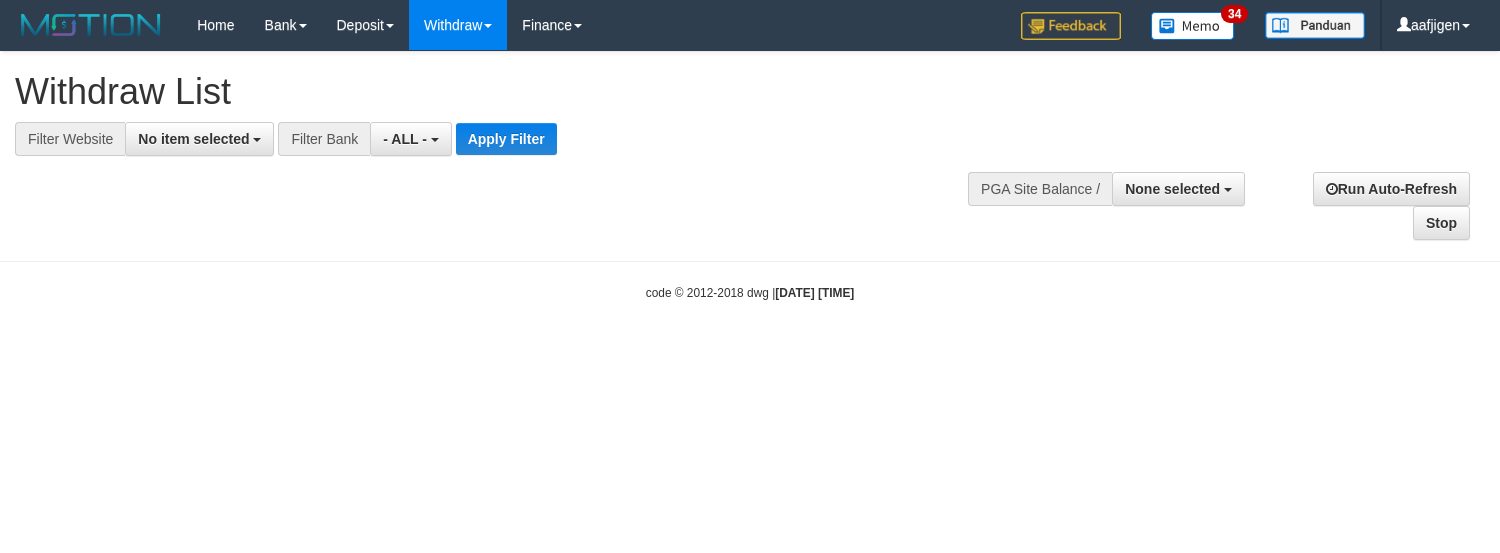select 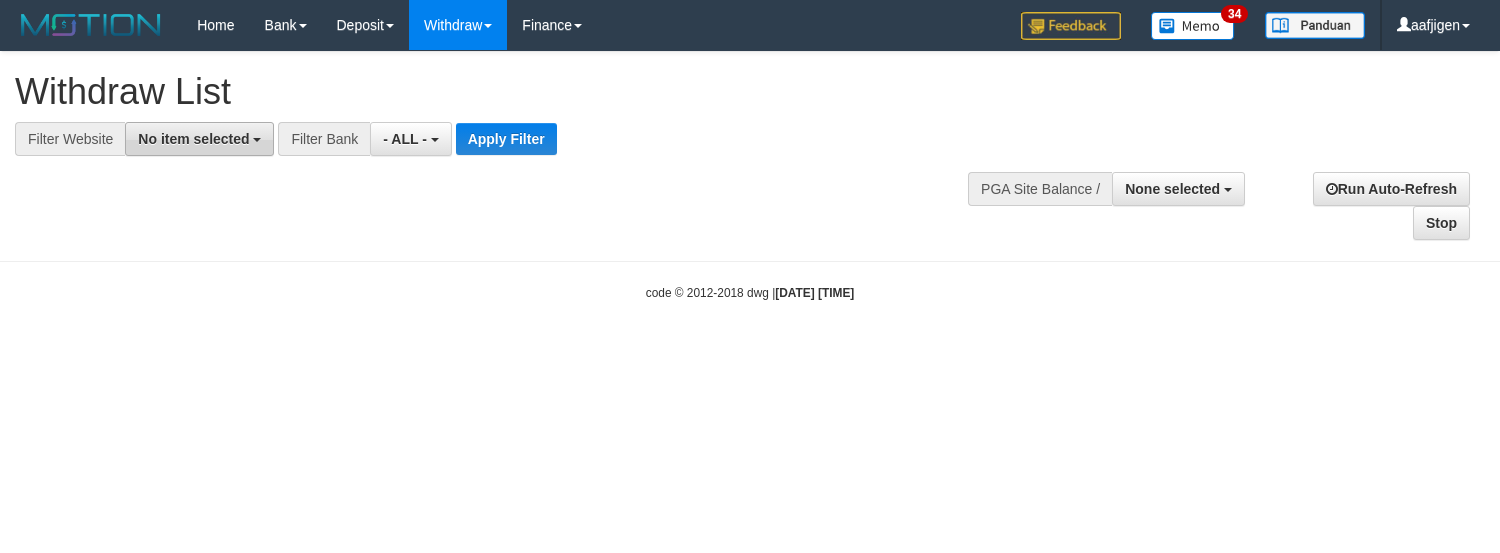 scroll, scrollTop: 0, scrollLeft: 0, axis: both 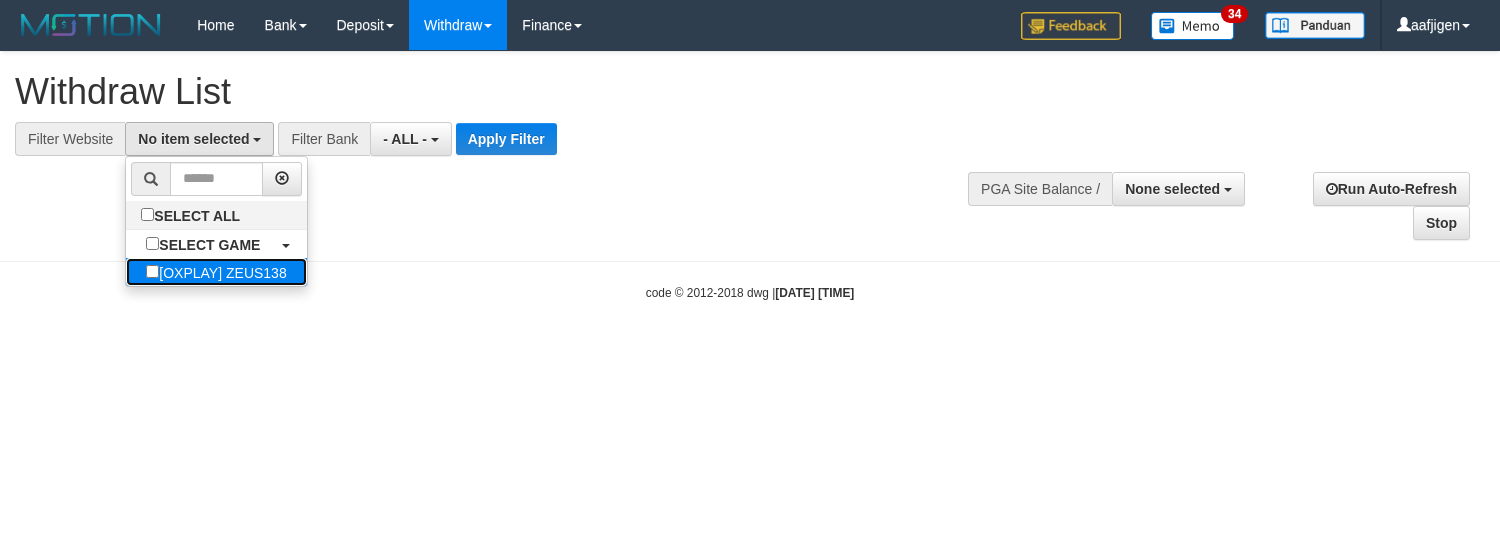 click on "[OXPLAY] ZEUS138" at bounding box center (216, 272) 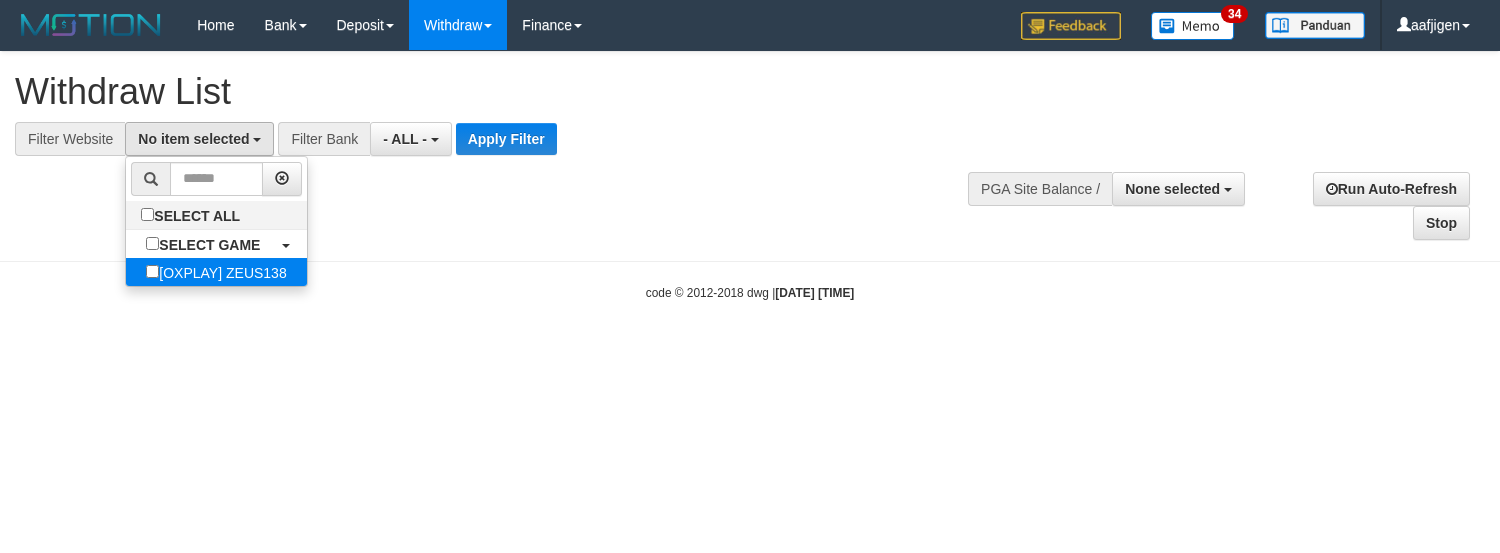 select on "***" 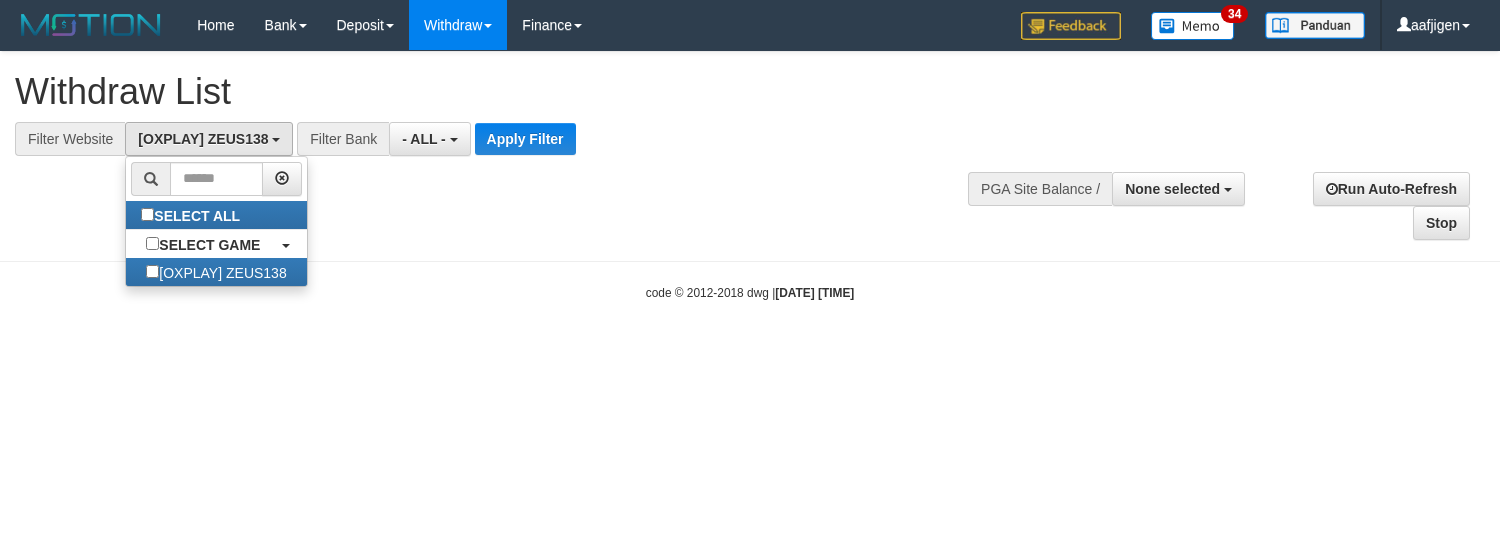 scroll, scrollTop: 17, scrollLeft: 0, axis: vertical 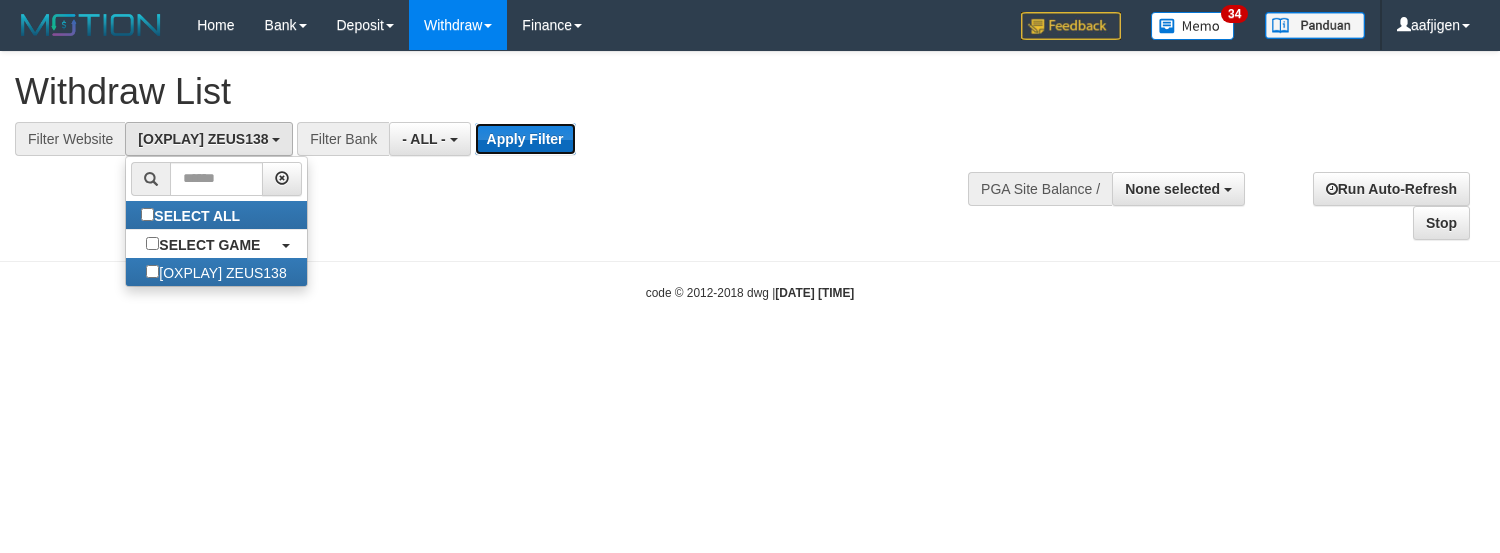 click on "Apply Filter" at bounding box center (525, 139) 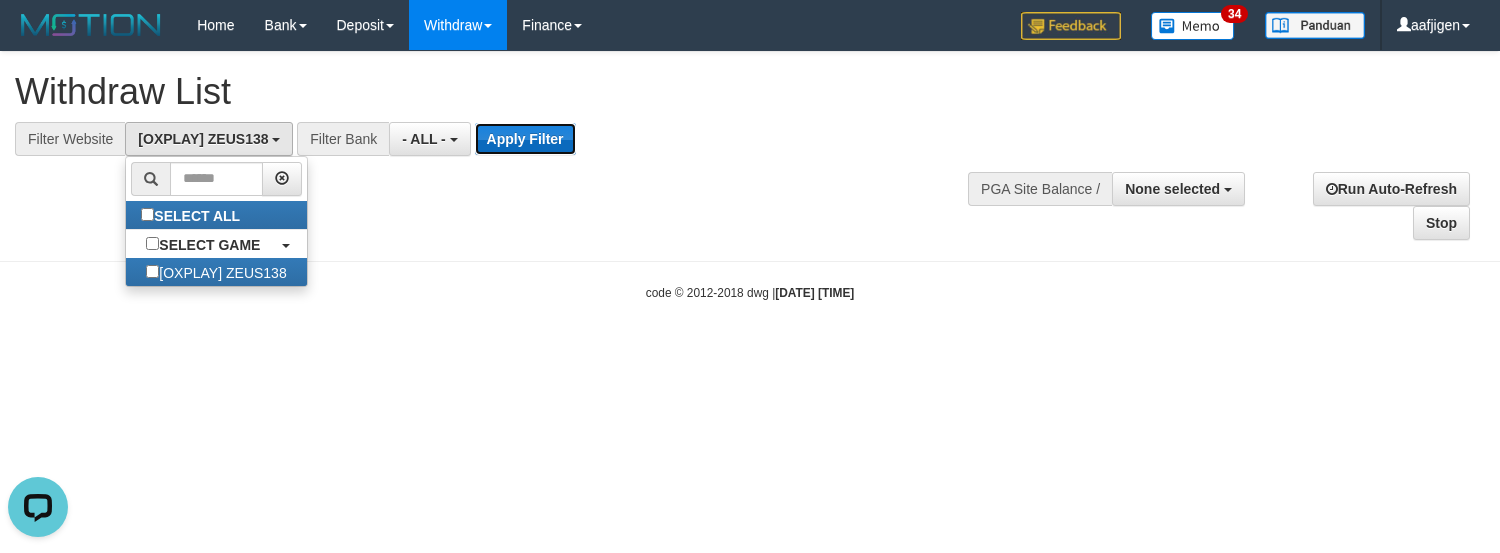 scroll, scrollTop: 0, scrollLeft: 0, axis: both 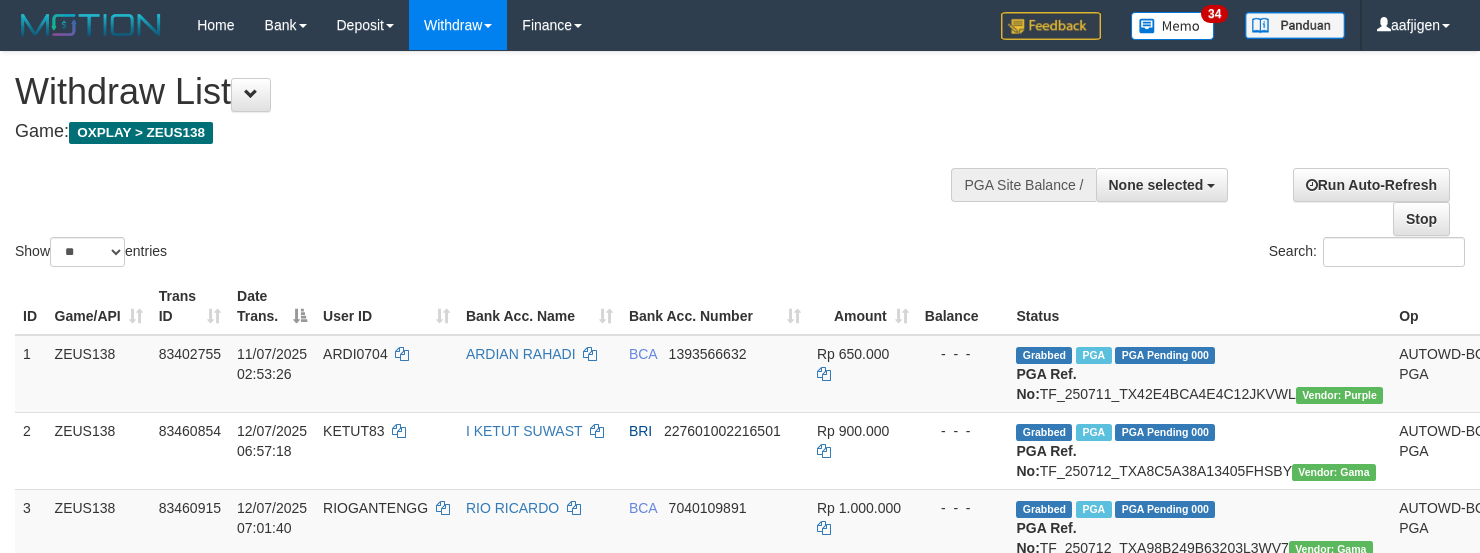 select 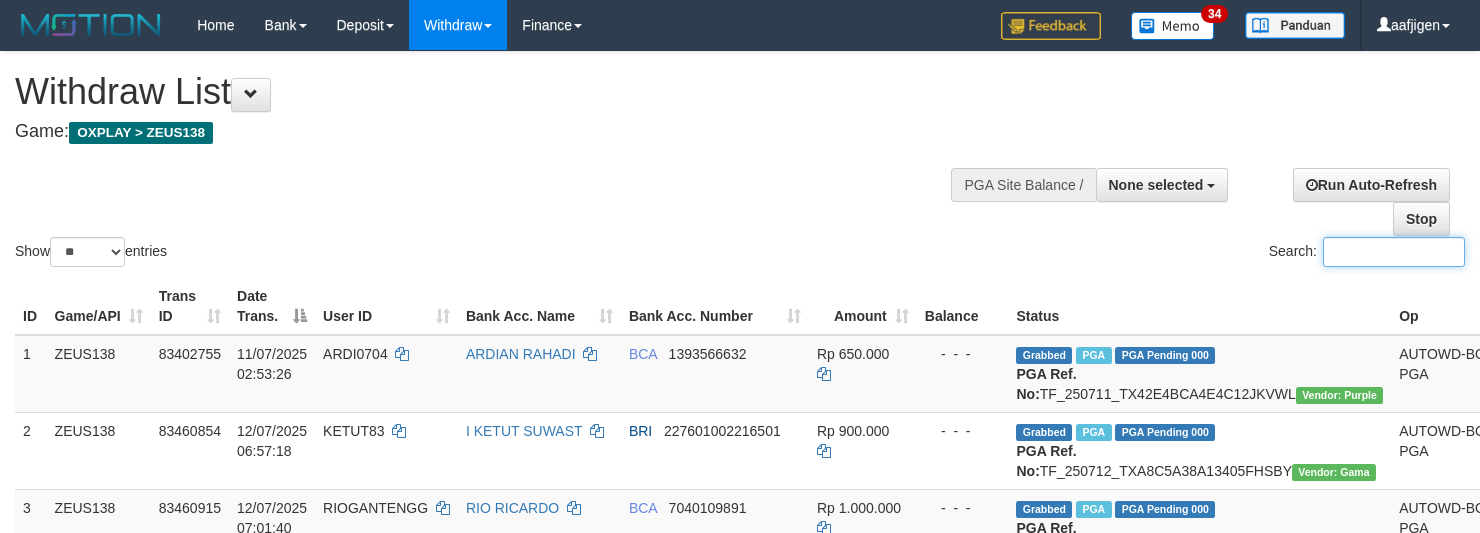 paste on "********" 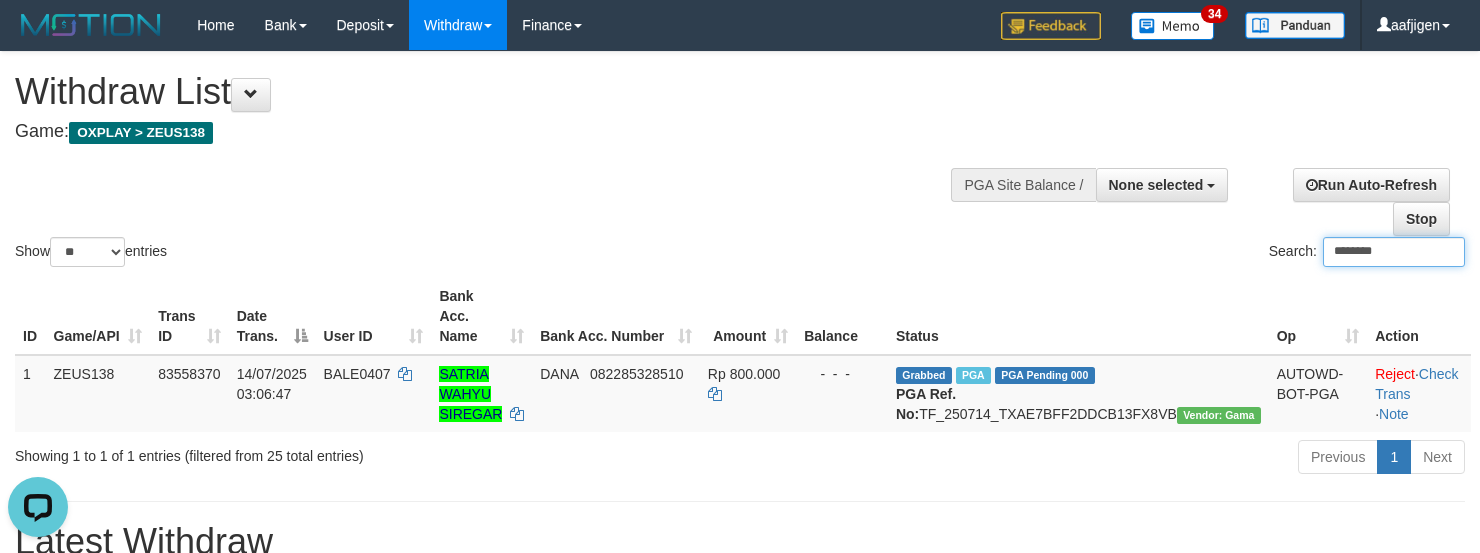 scroll, scrollTop: 0, scrollLeft: 0, axis: both 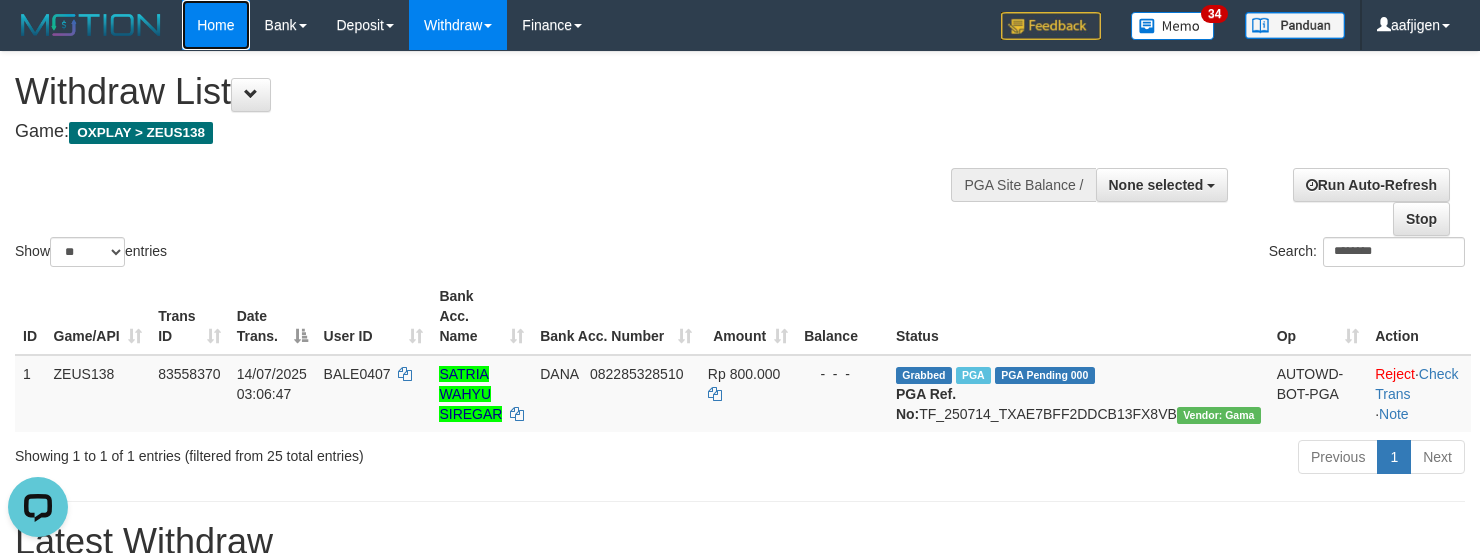 click on "Home" at bounding box center (215, 25) 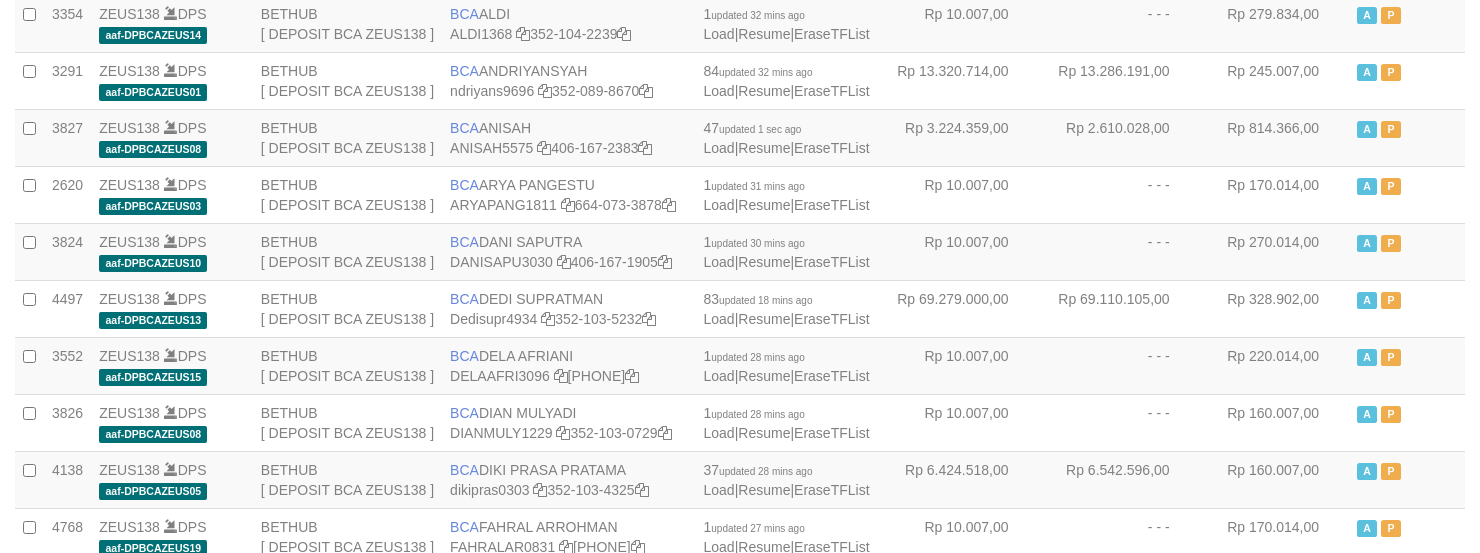 scroll, scrollTop: 356, scrollLeft: 0, axis: vertical 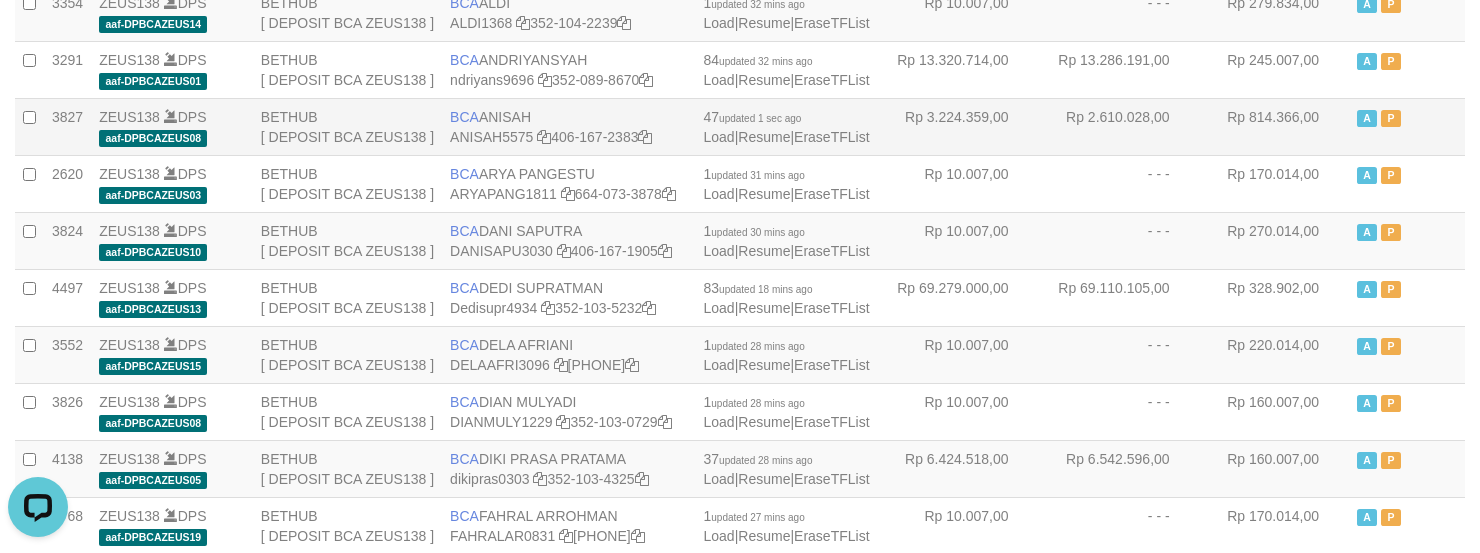 click on "Rp 3.224.359,00" at bounding box center (958, 126) 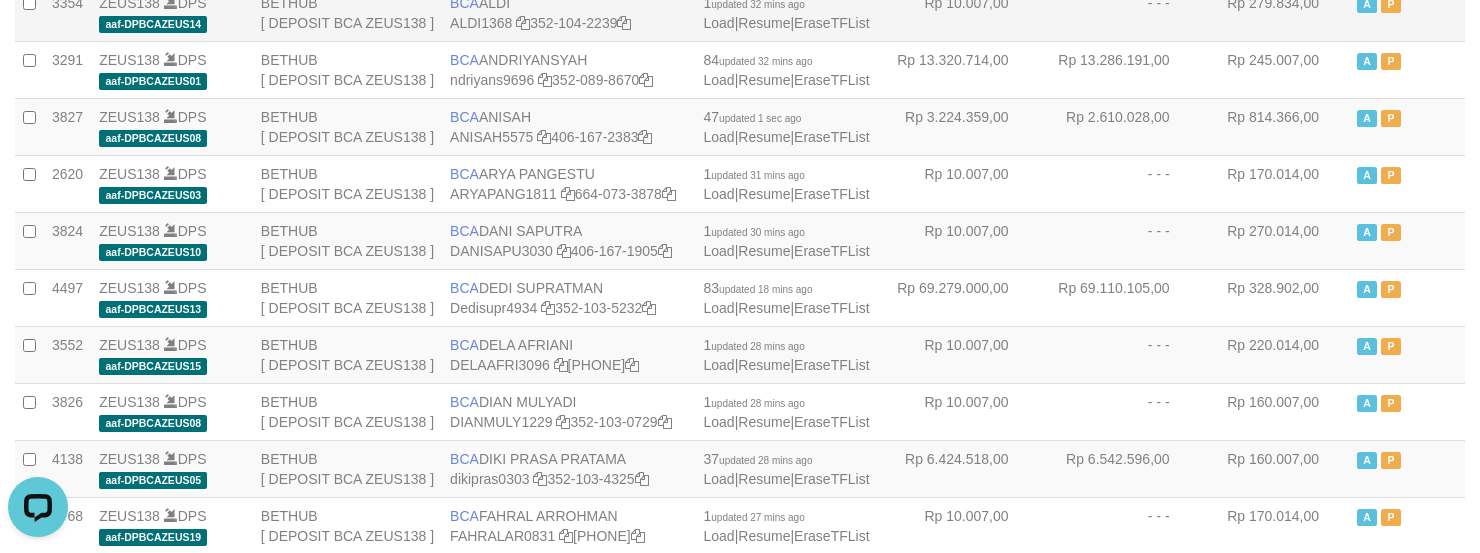 scroll, scrollTop: 2941, scrollLeft: 0, axis: vertical 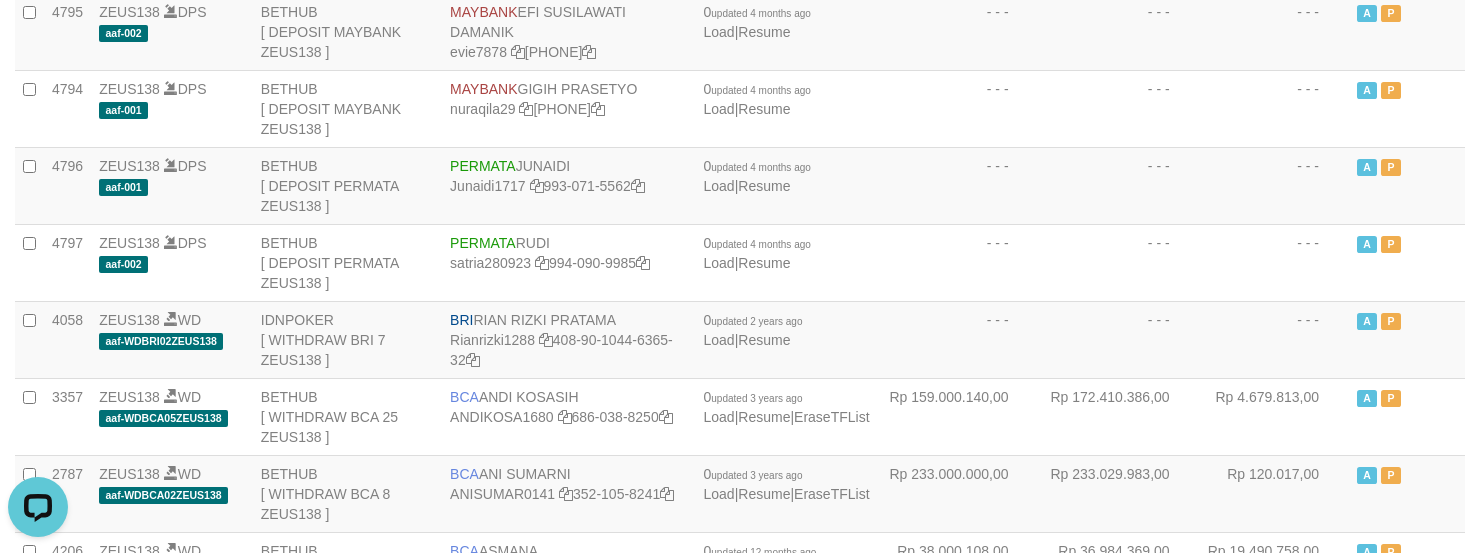 click on "radipr021100" at bounding box center [491, -276] 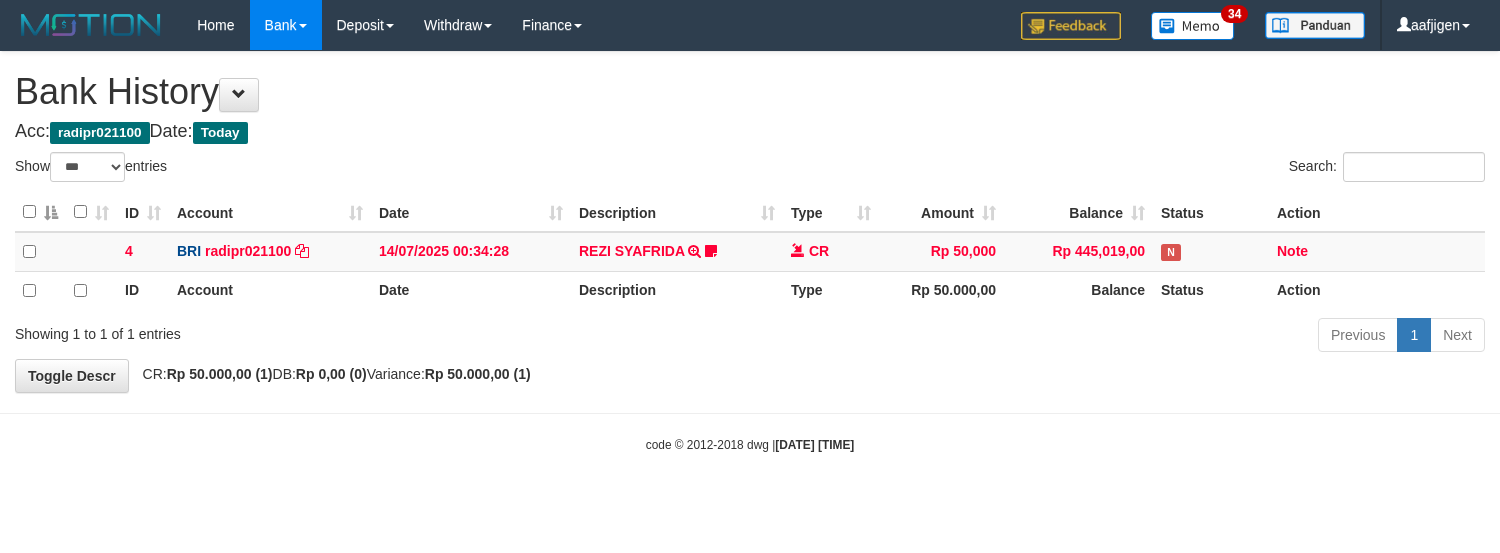 select on "***" 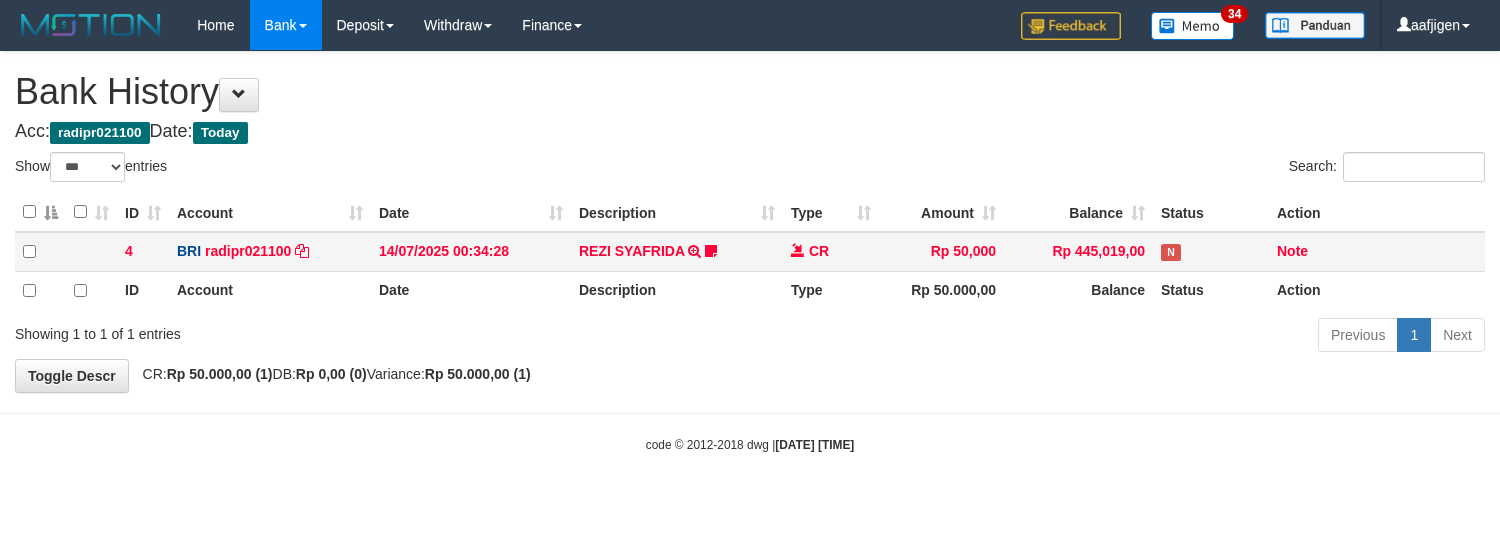 scroll, scrollTop: 0, scrollLeft: 0, axis: both 